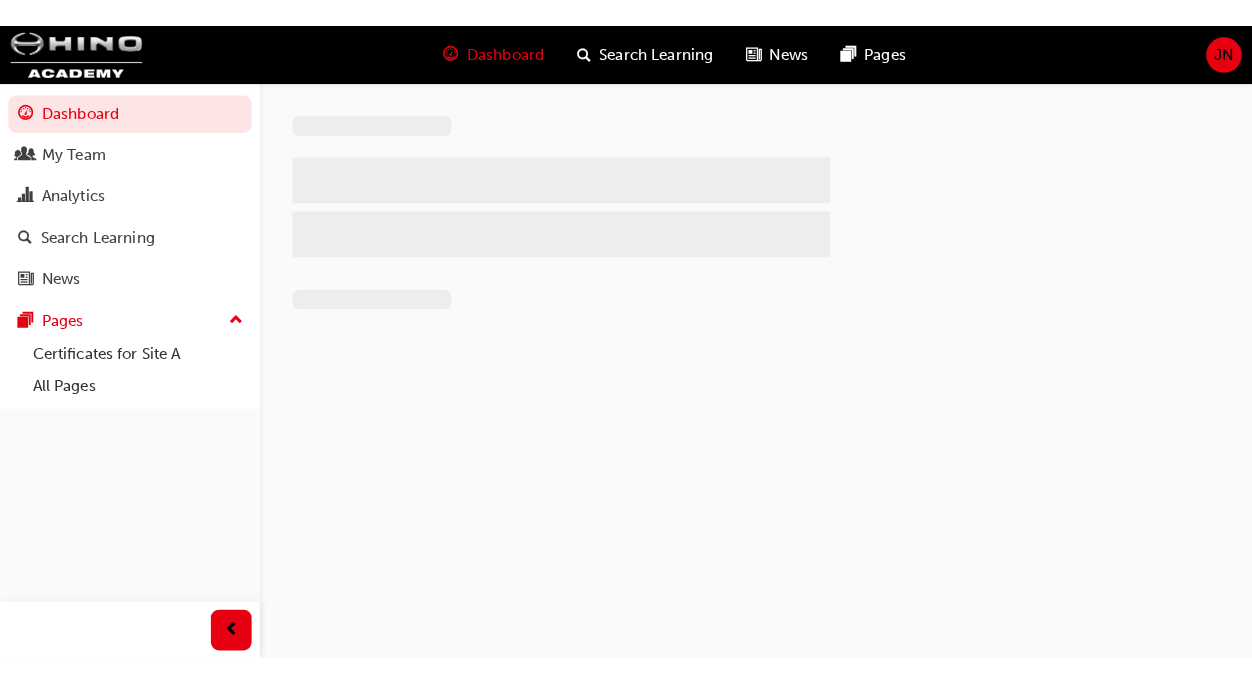 scroll, scrollTop: 0, scrollLeft: 0, axis: both 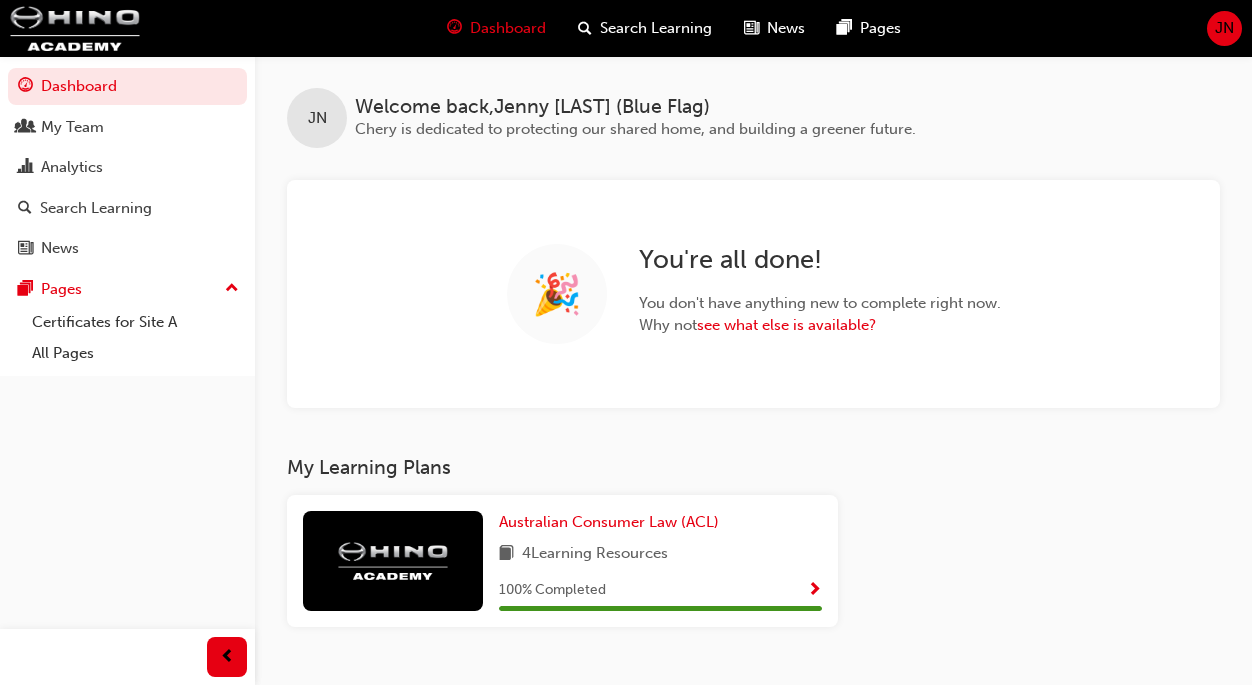 click on "Dashboard Search Learning News Pages JN" at bounding box center [626, 28] 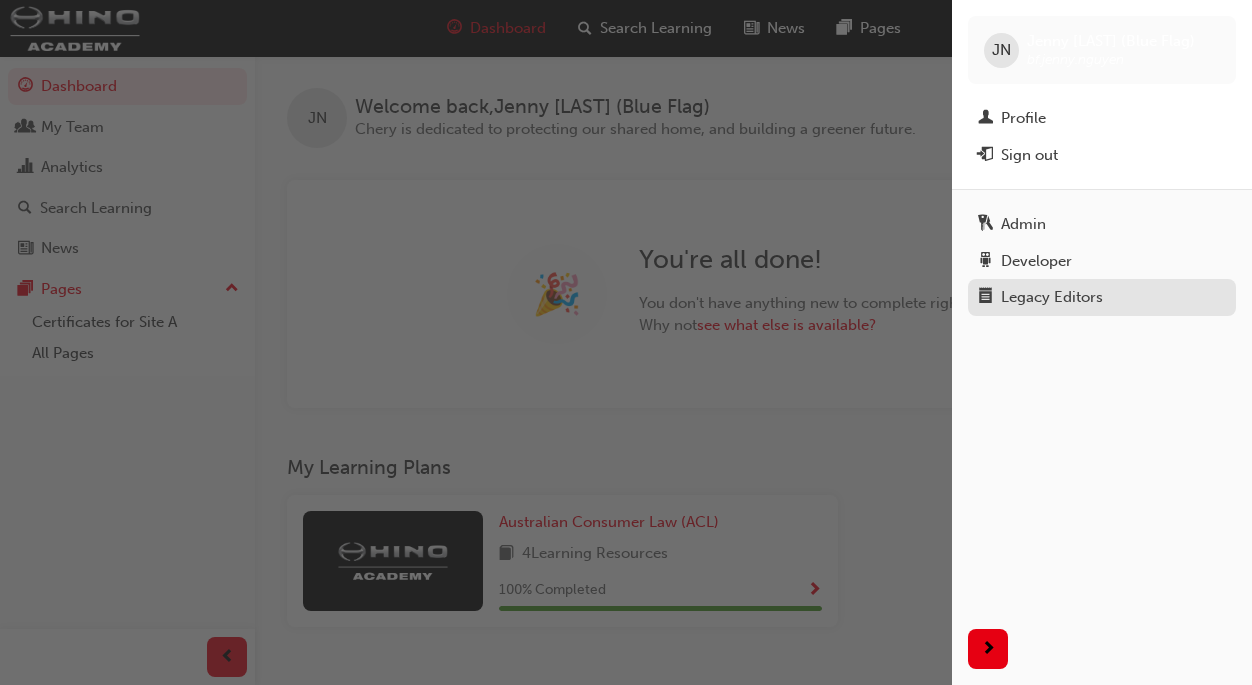 click on "Legacy Editors" at bounding box center (1052, 297) 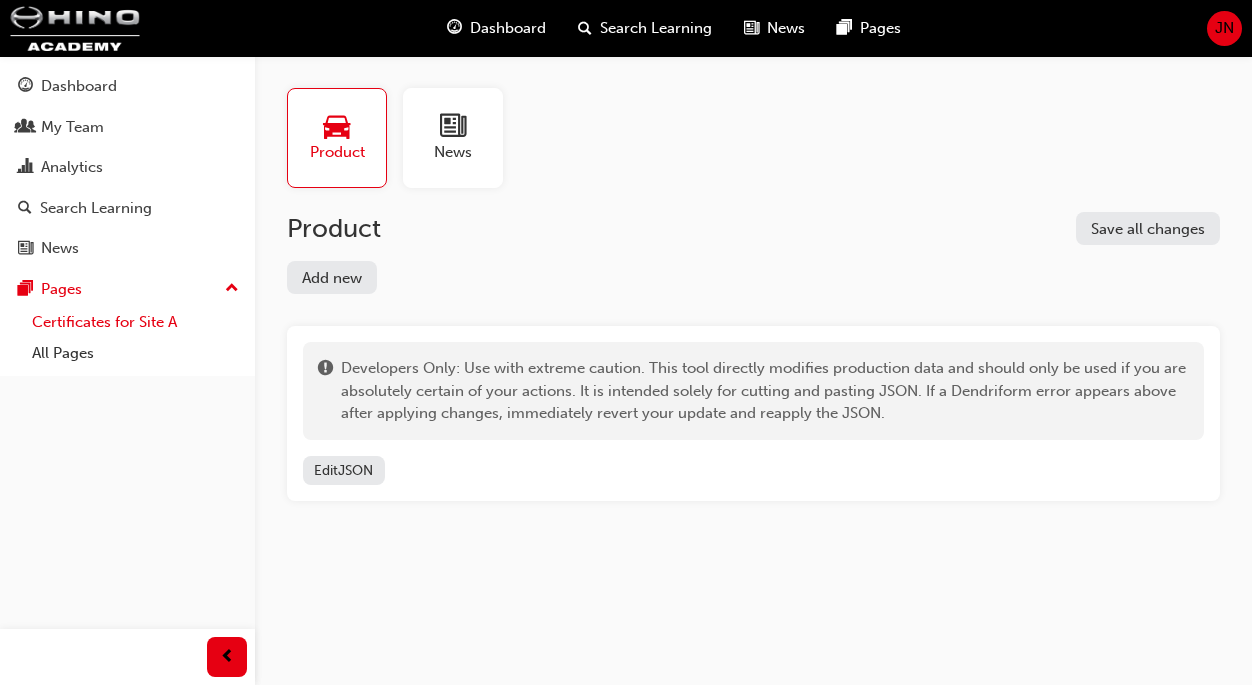 click on "Certificates for Site A" at bounding box center [135, 322] 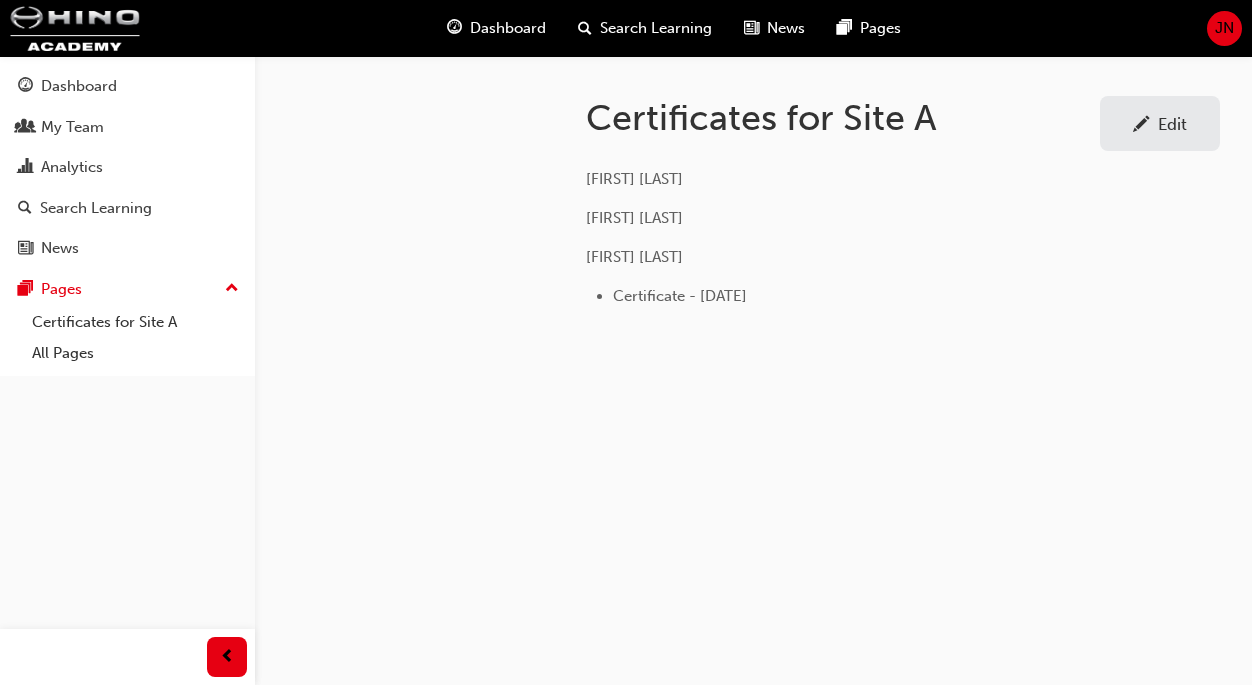 click on "Edit" at bounding box center (1160, 123) 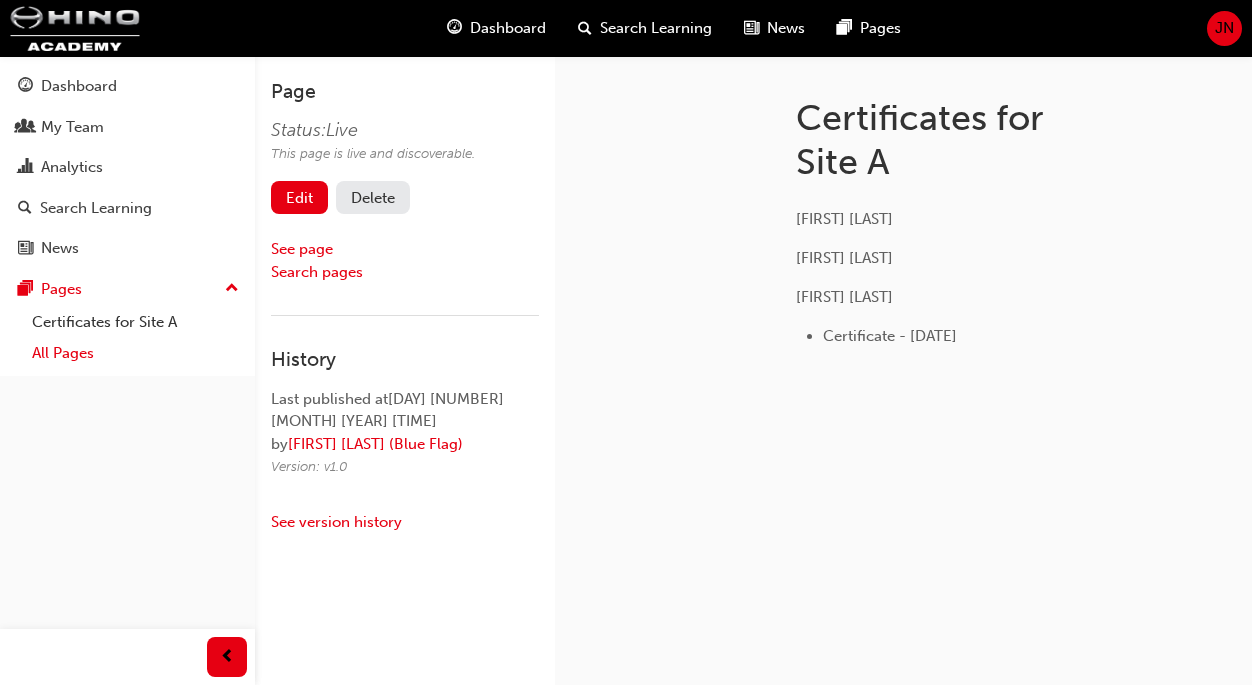 click on "All Pages" at bounding box center [135, 353] 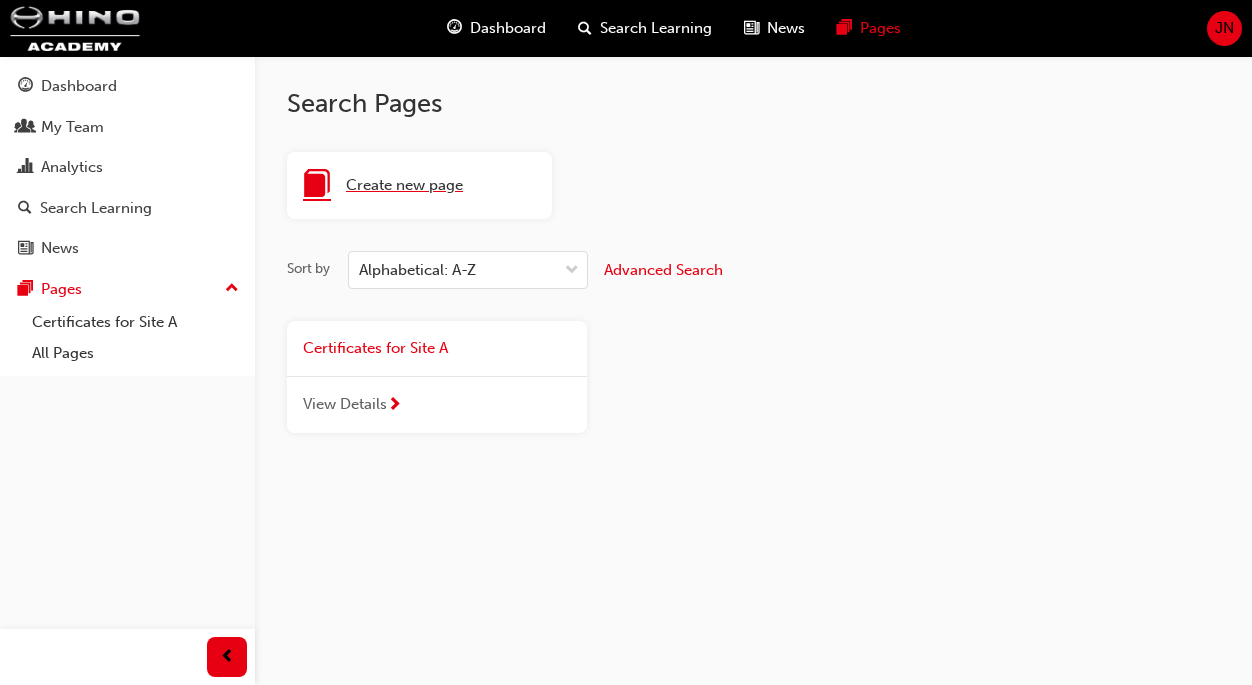 click on "Create new page" at bounding box center [383, 186] 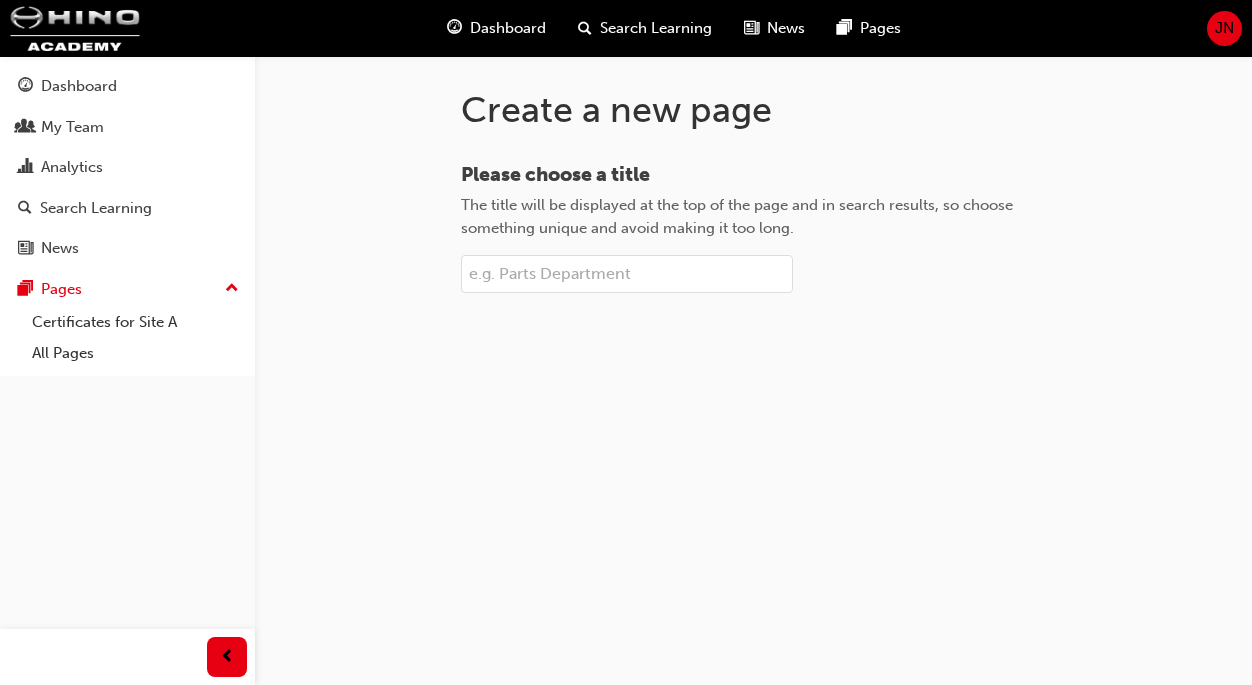 click on "Please choose a title The title will be displayed at the top of the page and in search results, so choose something unique and avoid making it too long." at bounding box center [627, 274] 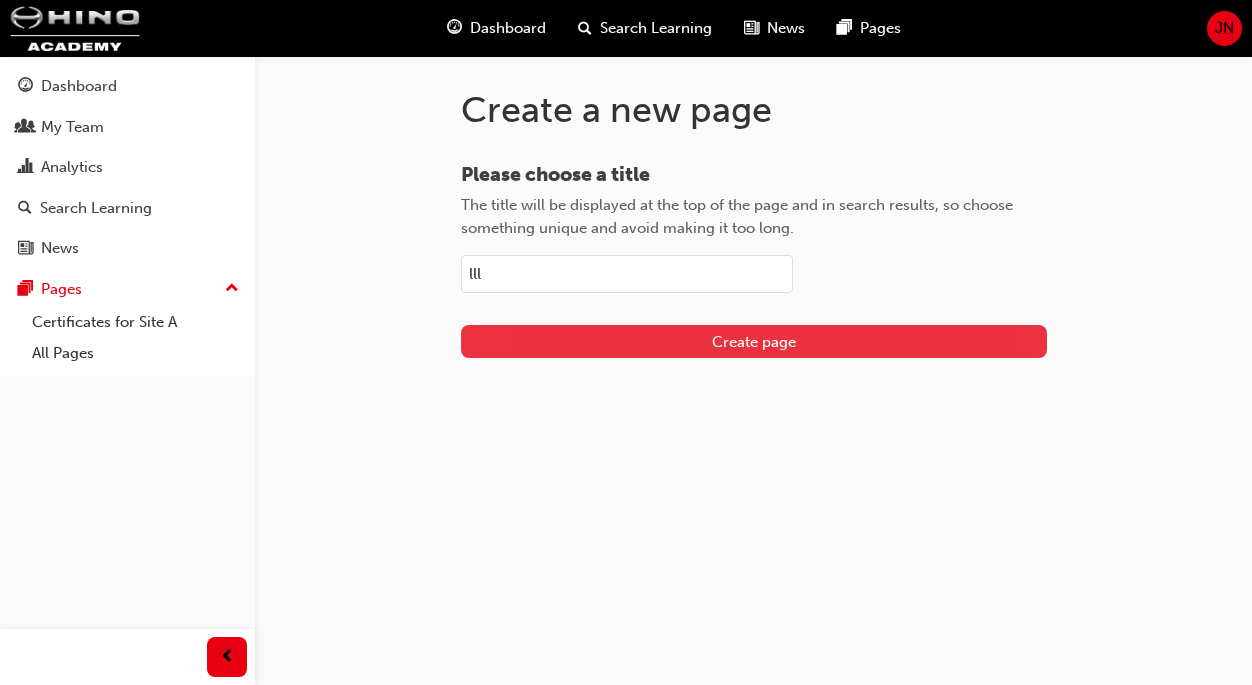 type on "lll" 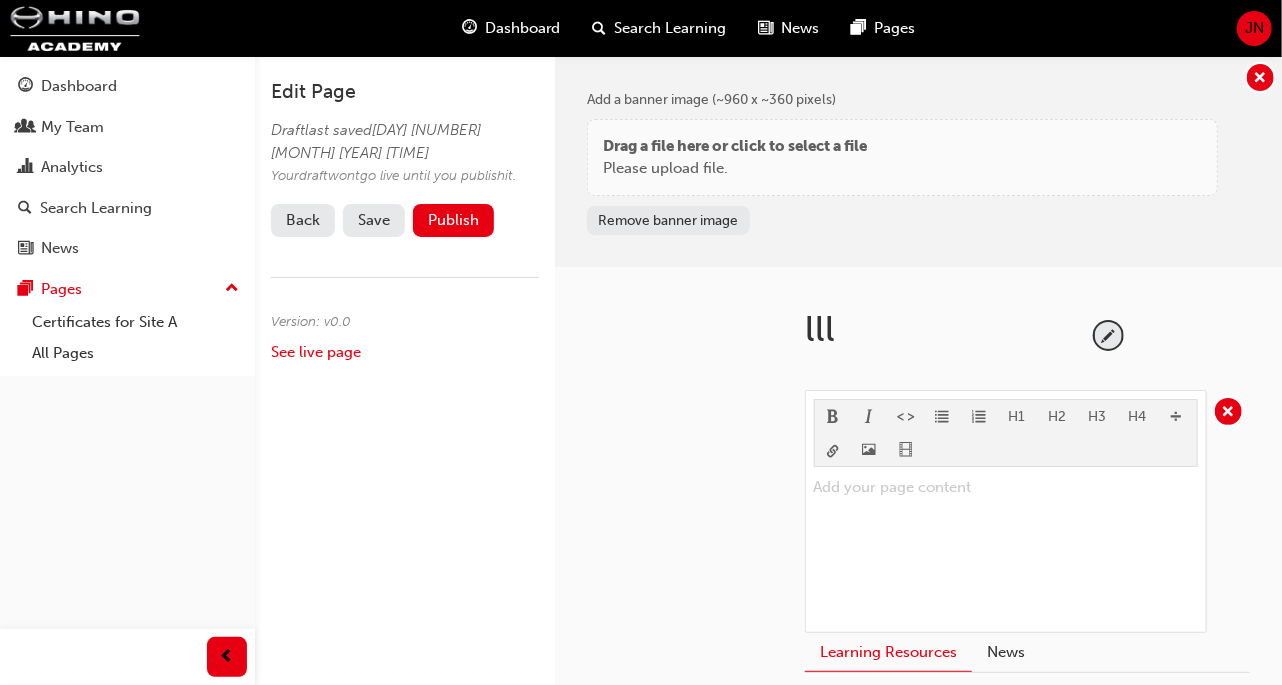 scroll, scrollTop: 9, scrollLeft: 0, axis: vertical 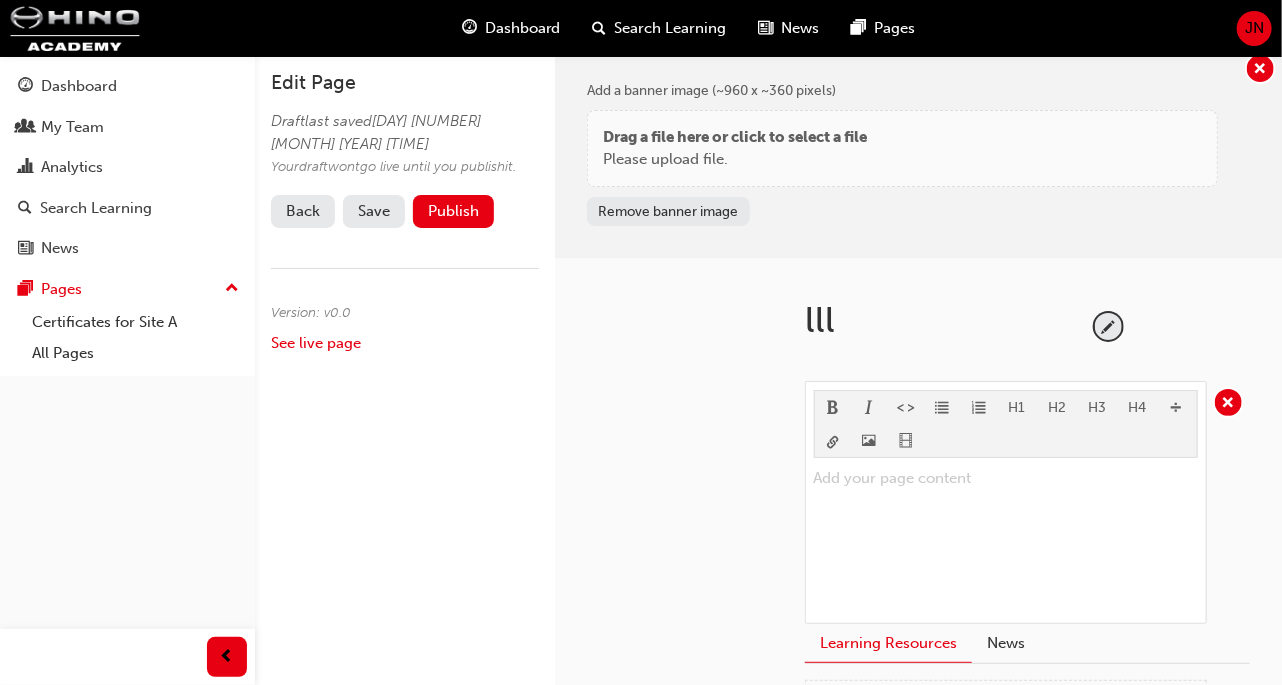 drag, startPoint x: 728, startPoint y: 90, endPoint x: 838, endPoint y: 87, distance: 110.0409 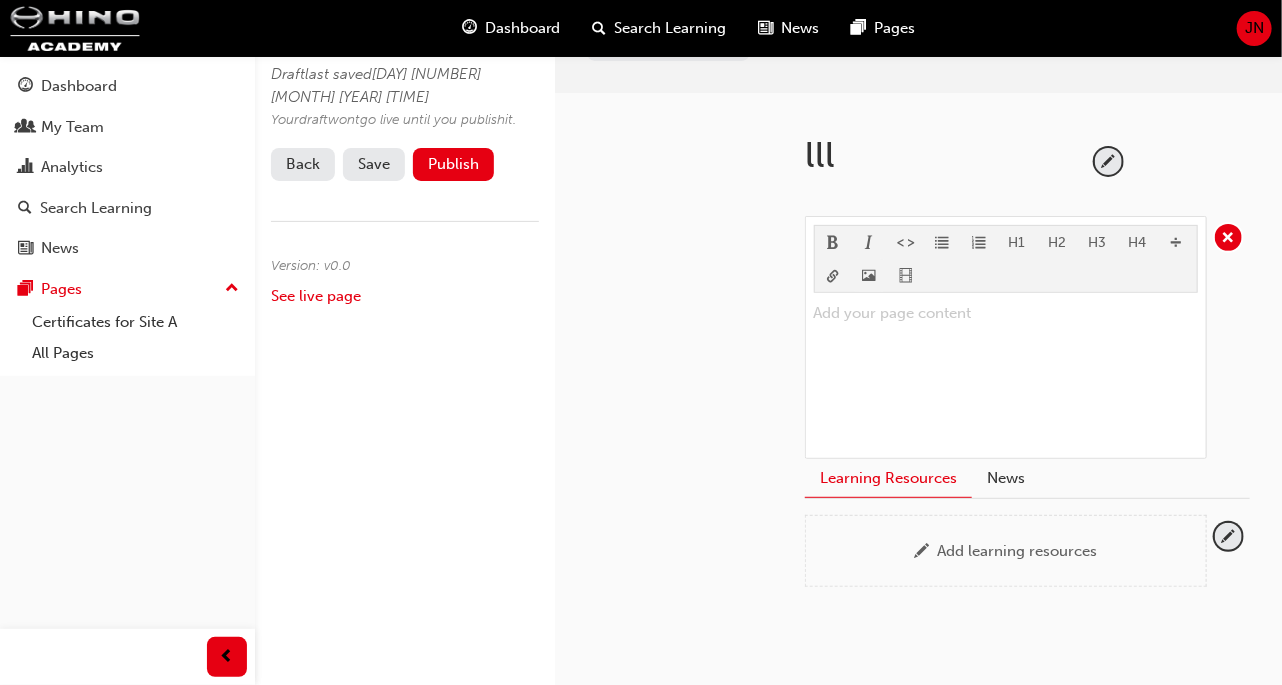 scroll, scrollTop: 185, scrollLeft: 0, axis: vertical 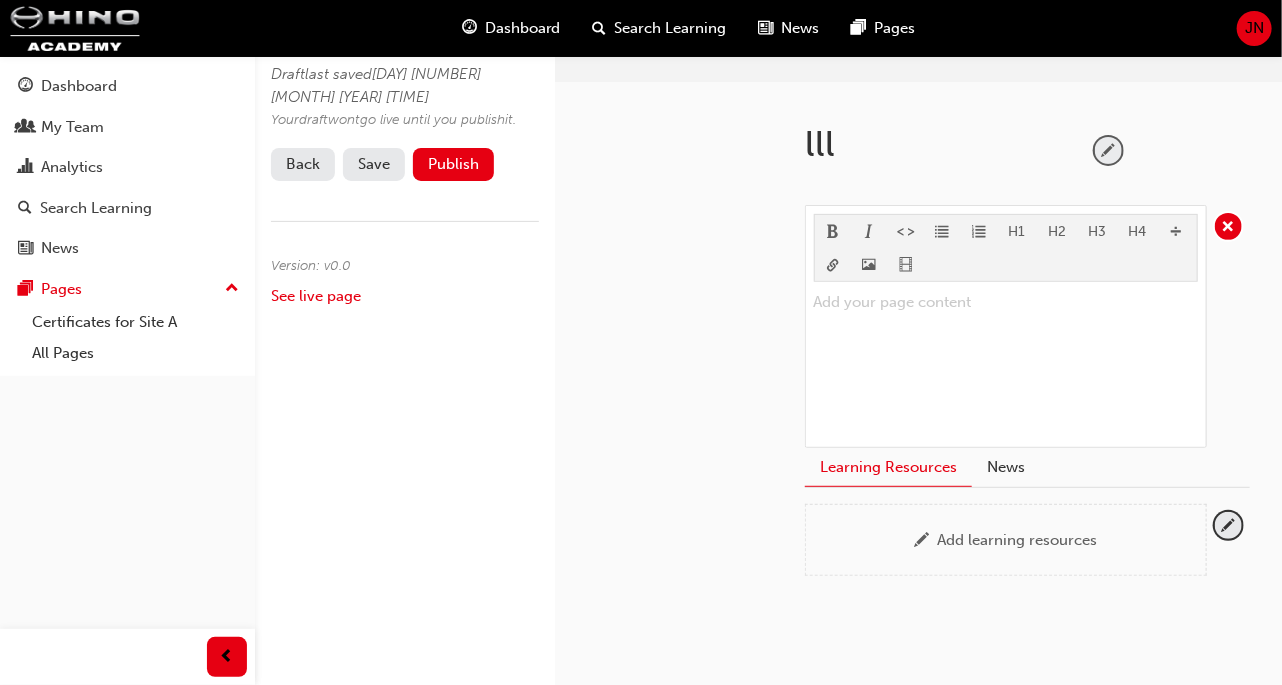 click at bounding box center (1108, 150) 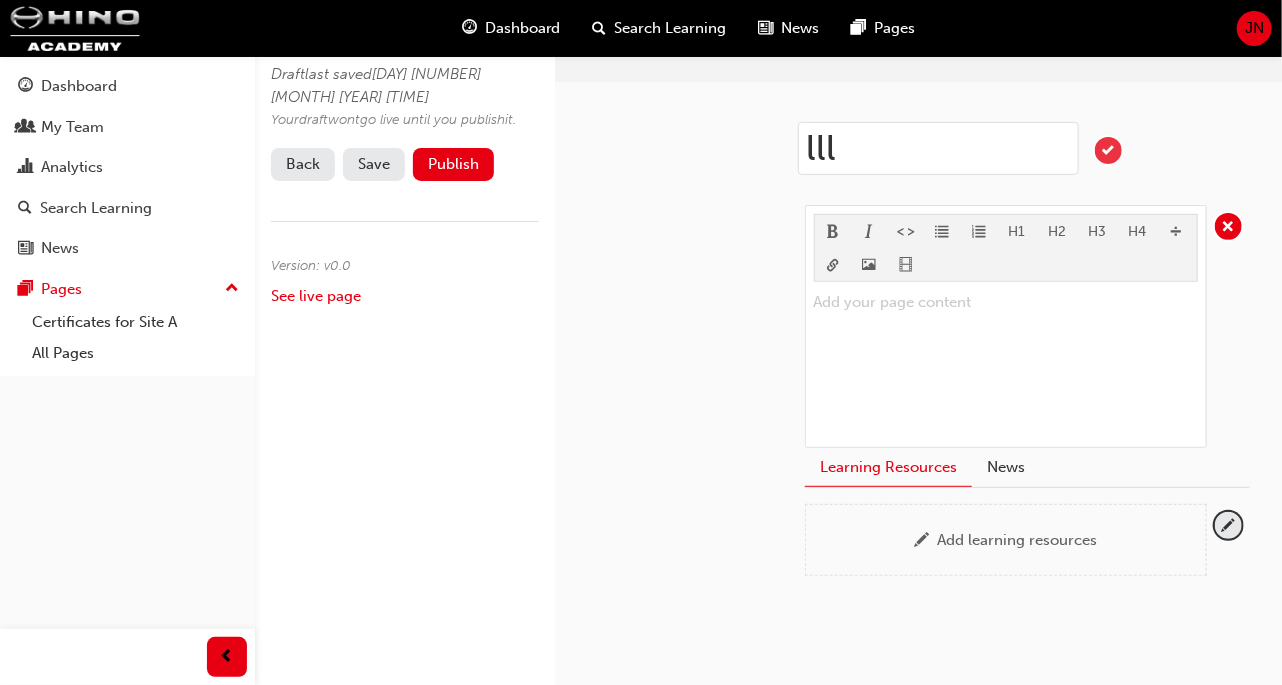 click at bounding box center [1108, 150] 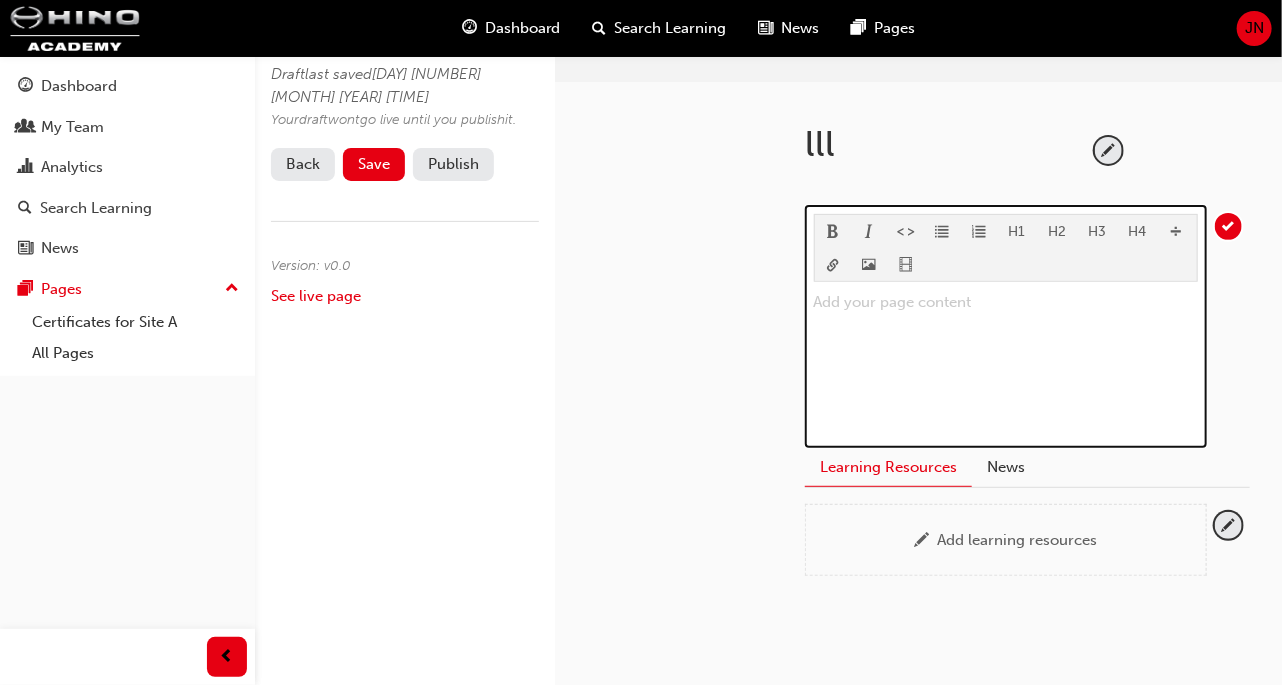click on "Add your page content ﻿" at bounding box center [1006, 365] 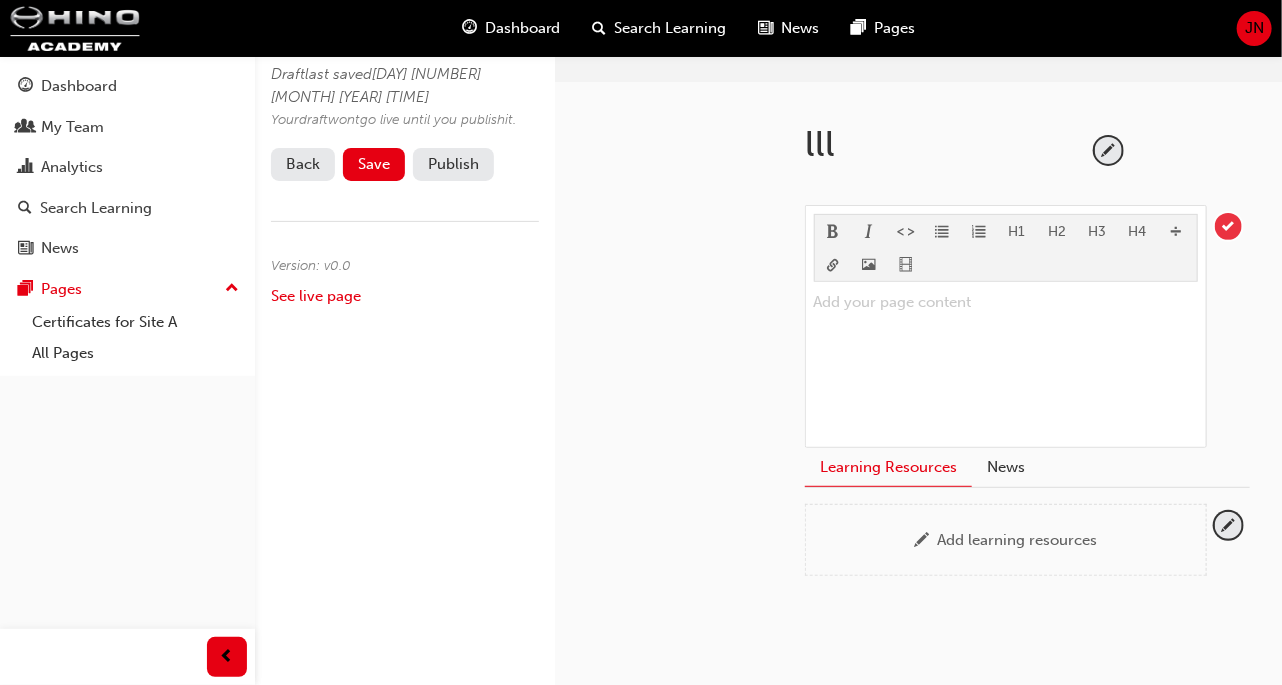 click at bounding box center [1228, 226] 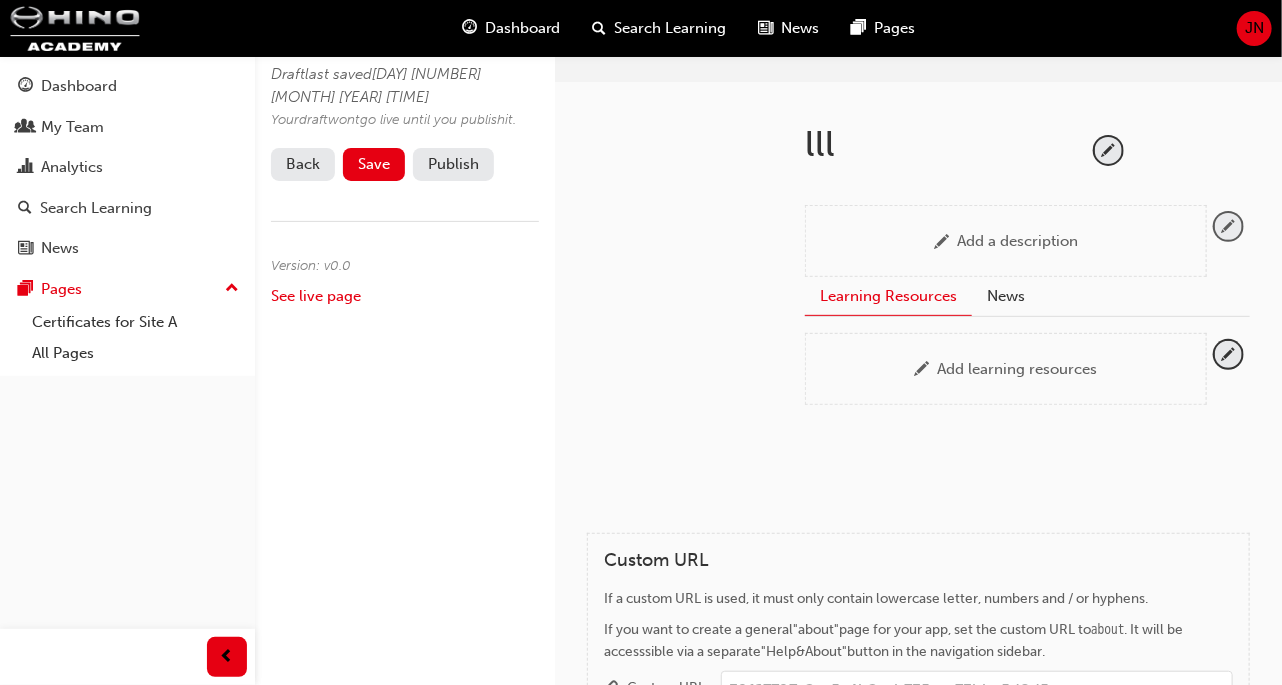 click at bounding box center [1228, 226] 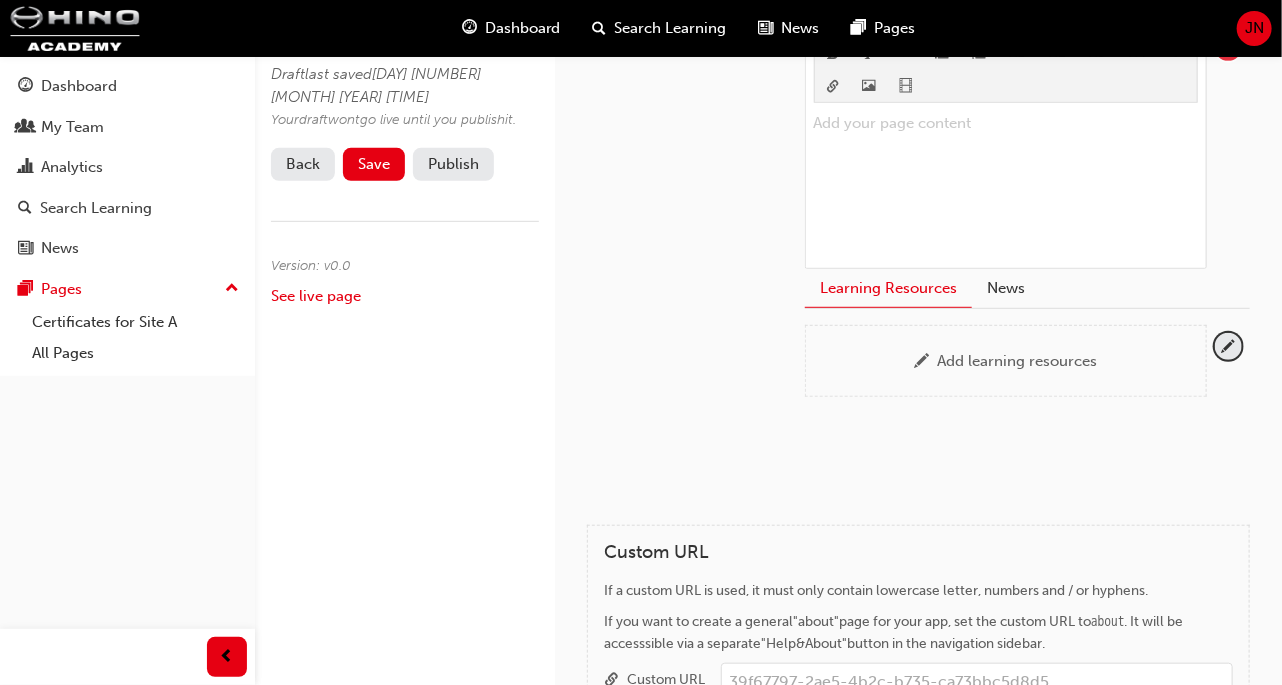 scroll, scrollTop: 382, scrollLeft: 0, axis: vertical 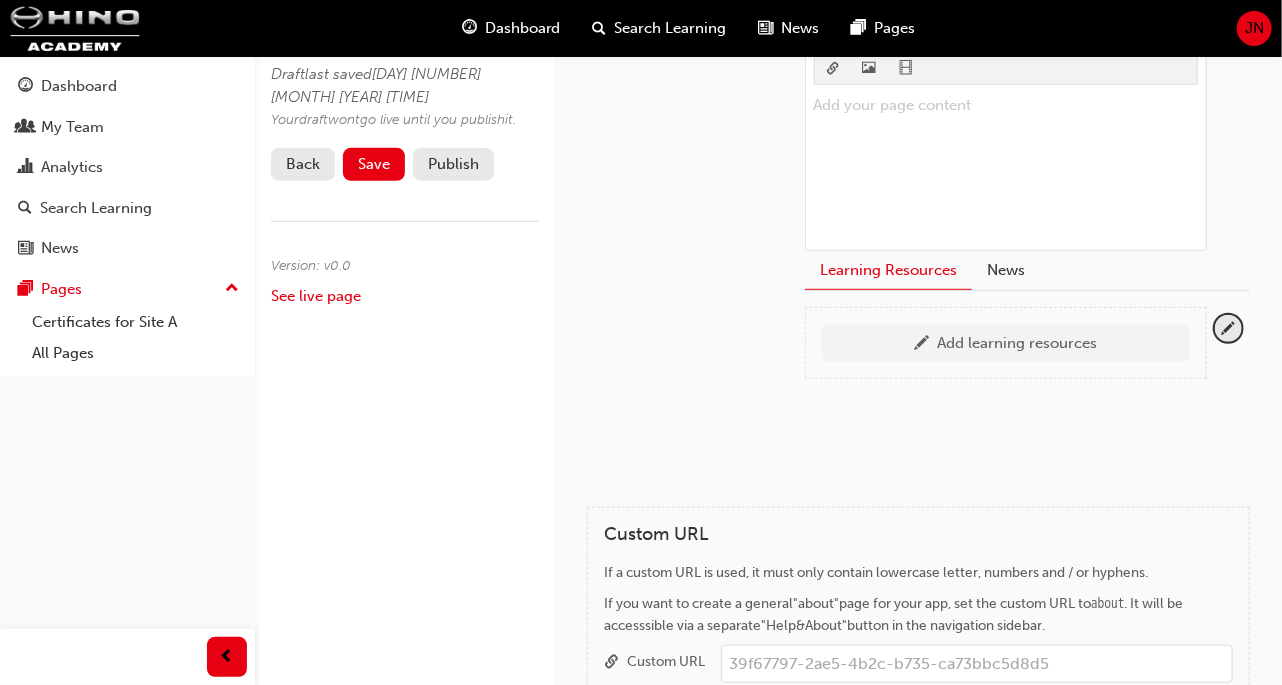 click on "Add learning resources" at bounding box center (1018, 343) 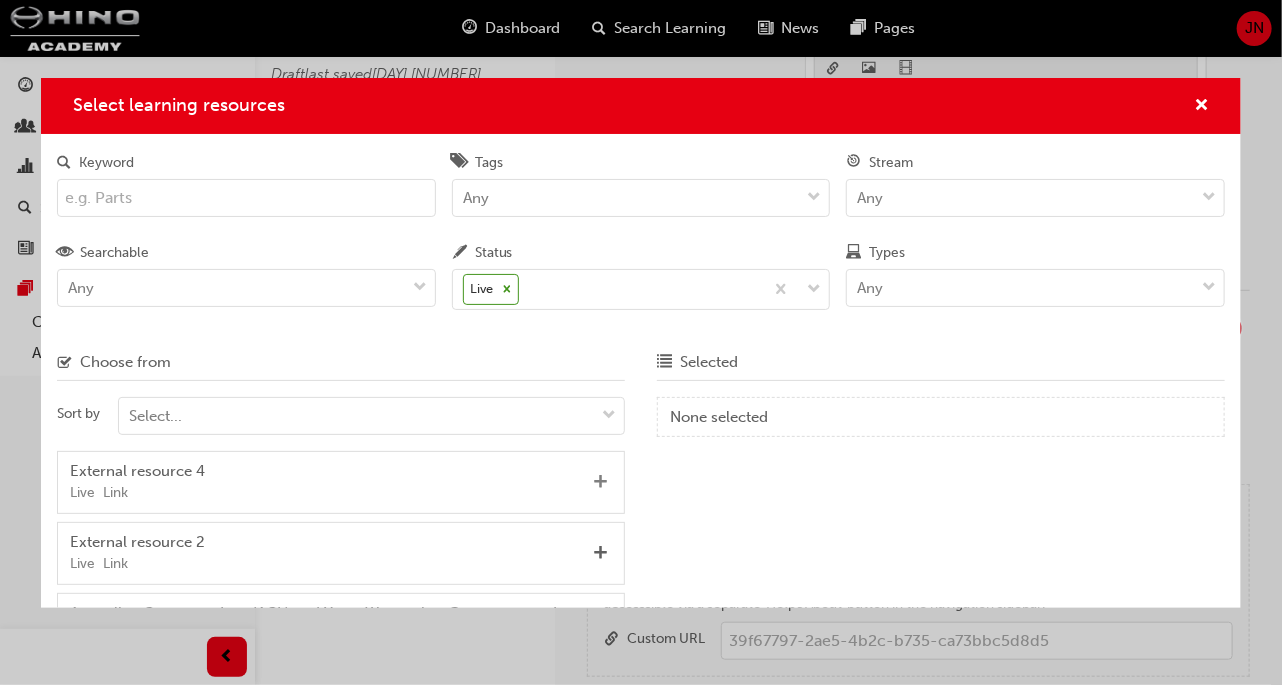 click at bounding box center [600, 483] 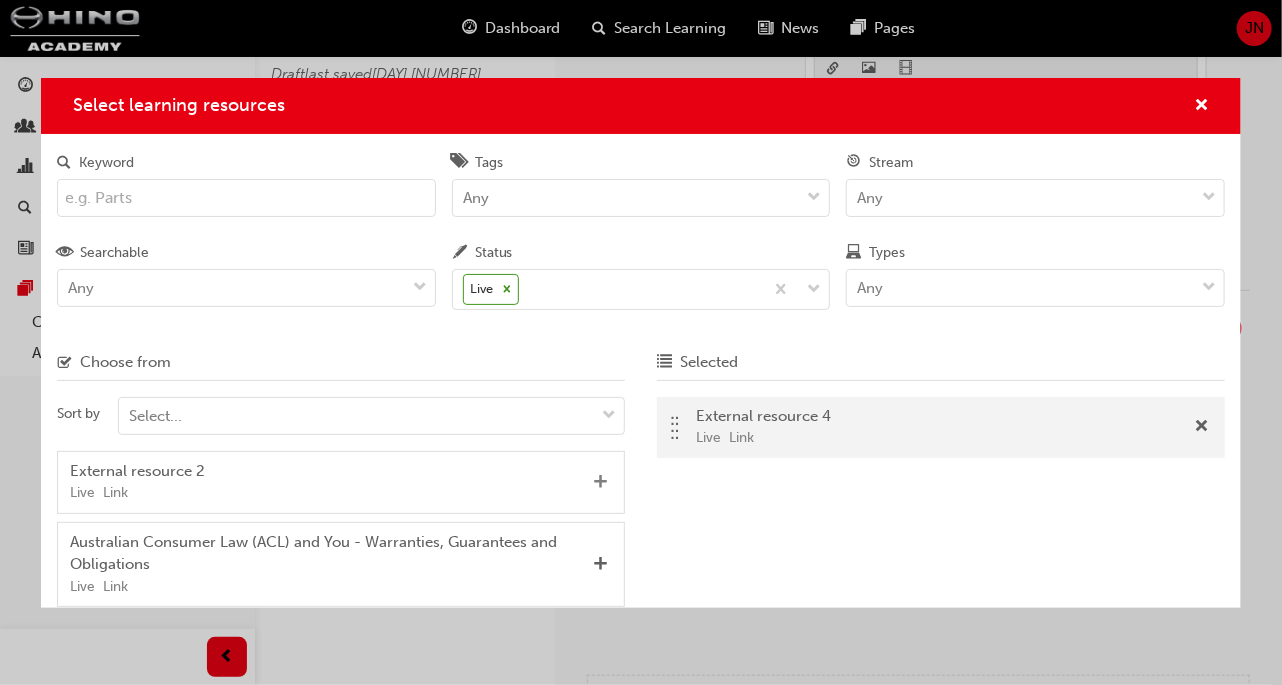 click at bounding box center (600, 483) 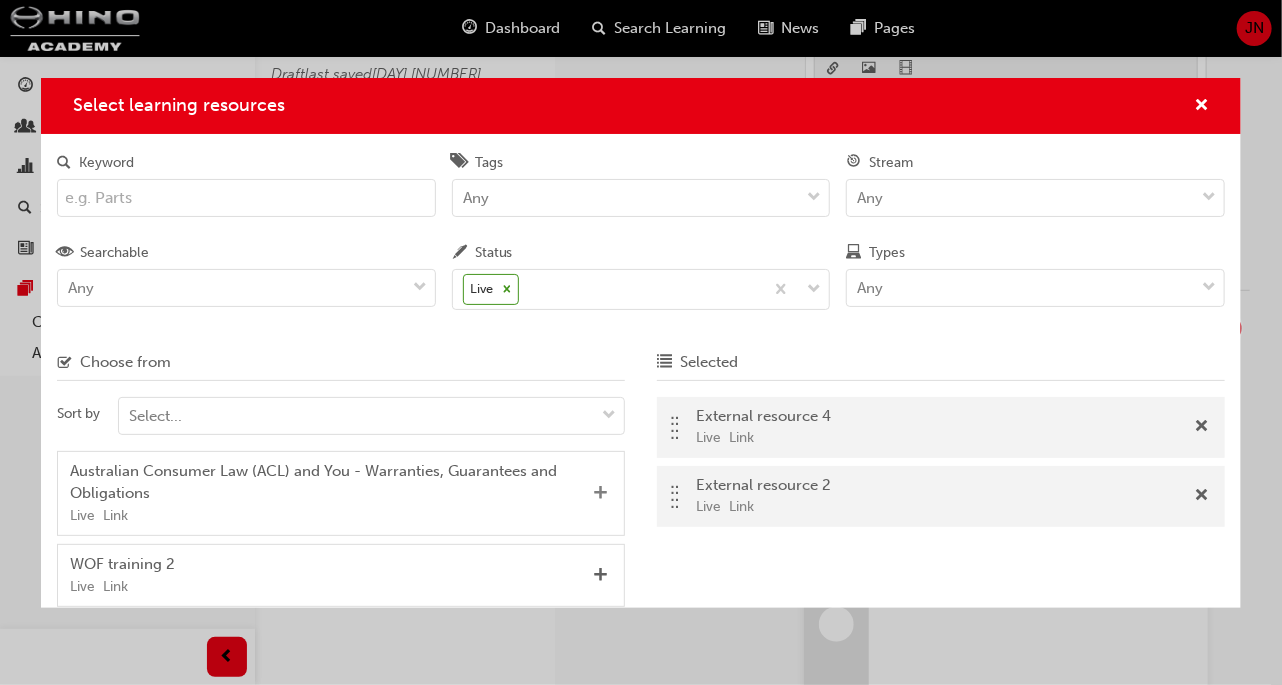 click at bounding box center [600, 494] 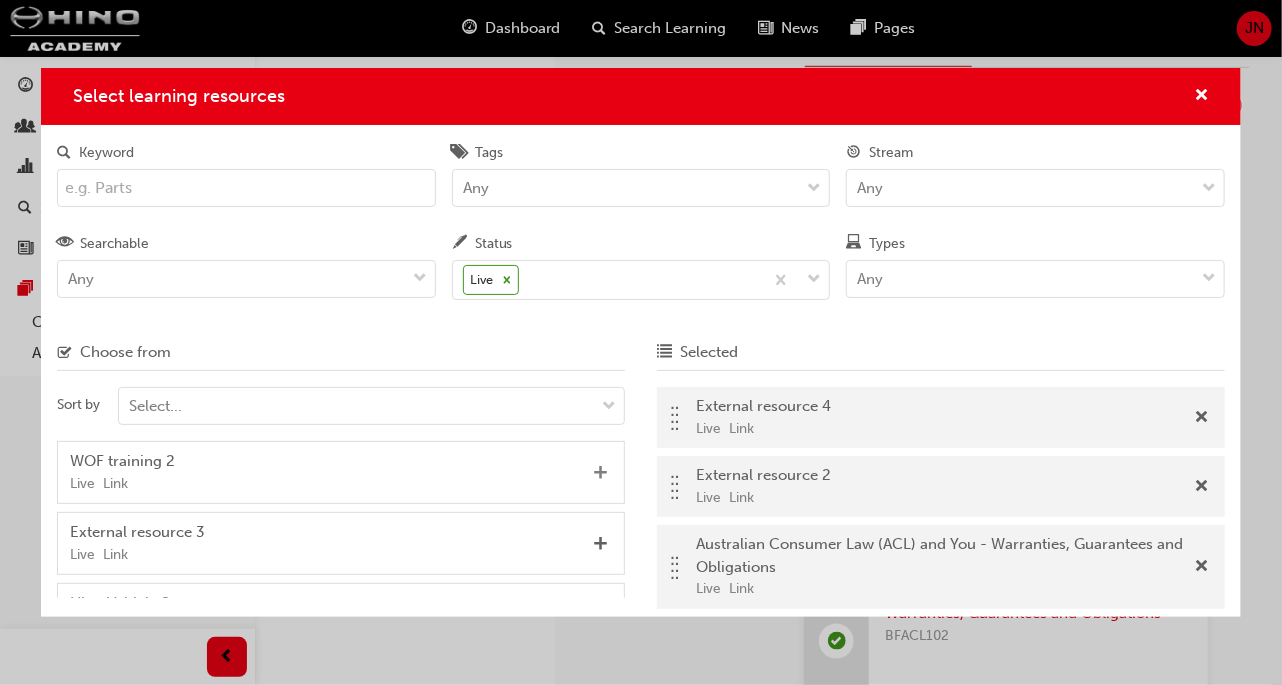 scroll, scrollTop: 610, scrollLeft: 0, axis: vertical 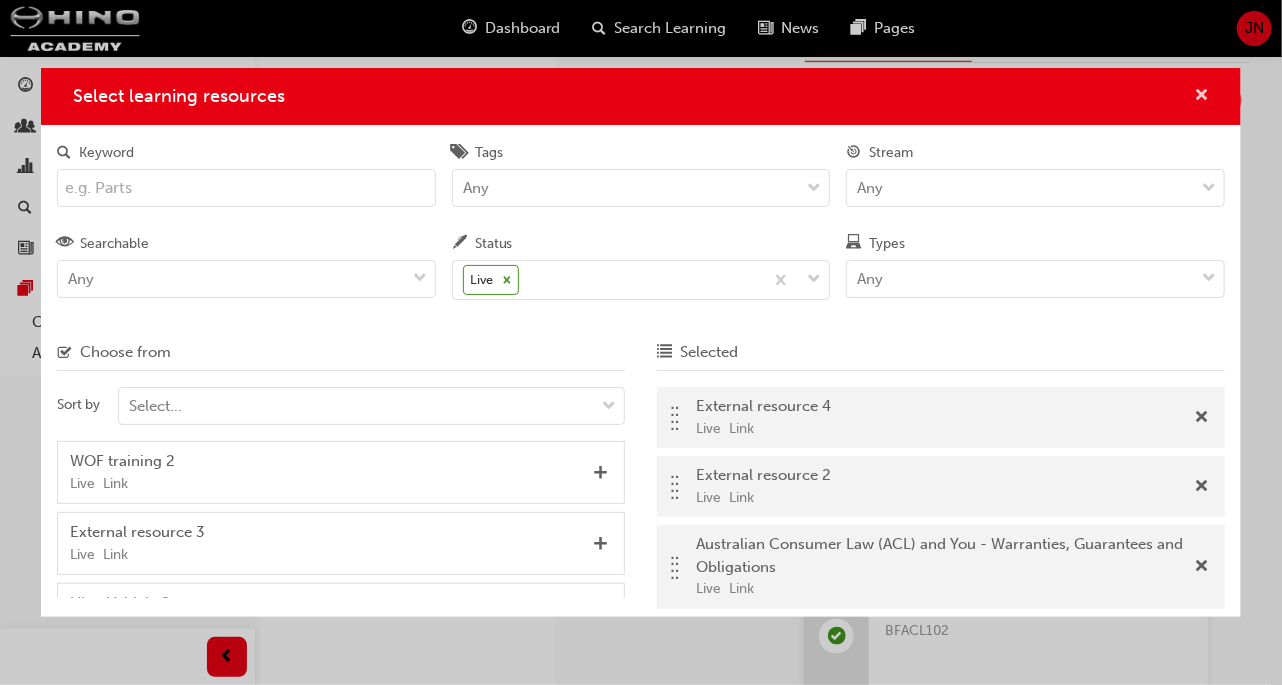 click at bounding box center (1201, 97) 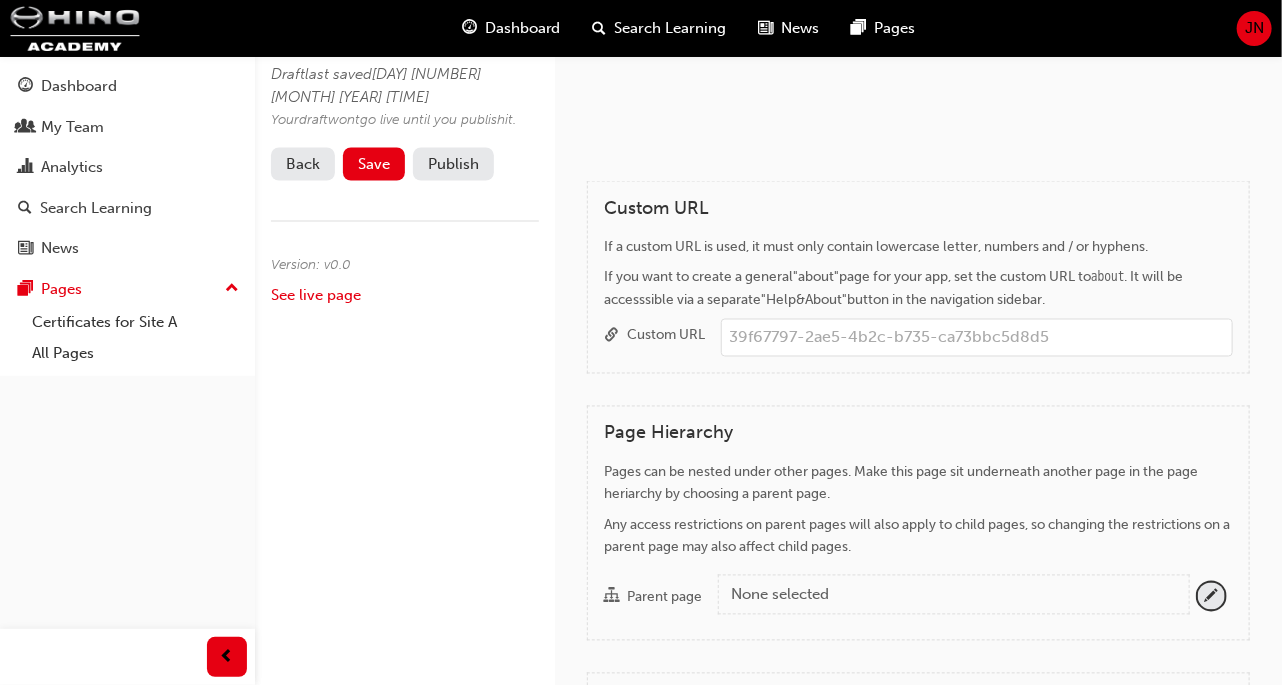 scroll, scrollTop: 1380, scrollLeft: 0, axis: vertical 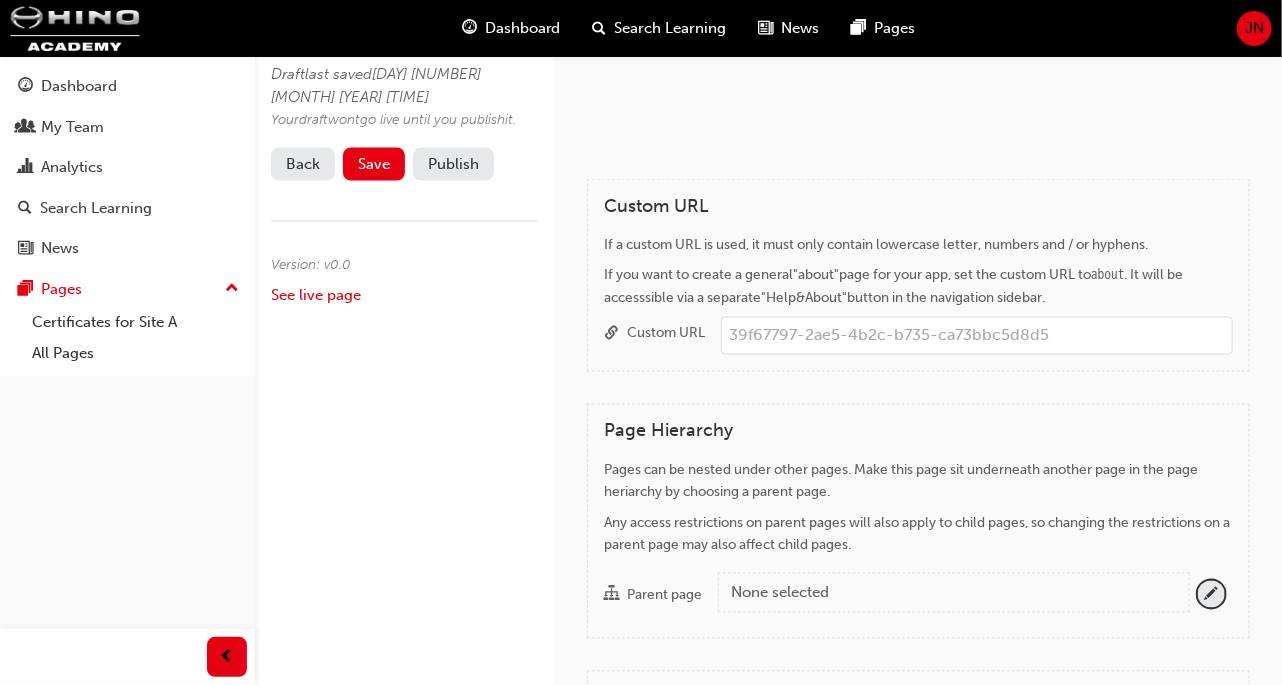 click on "Custom URL" at bounding box center [977, 336] 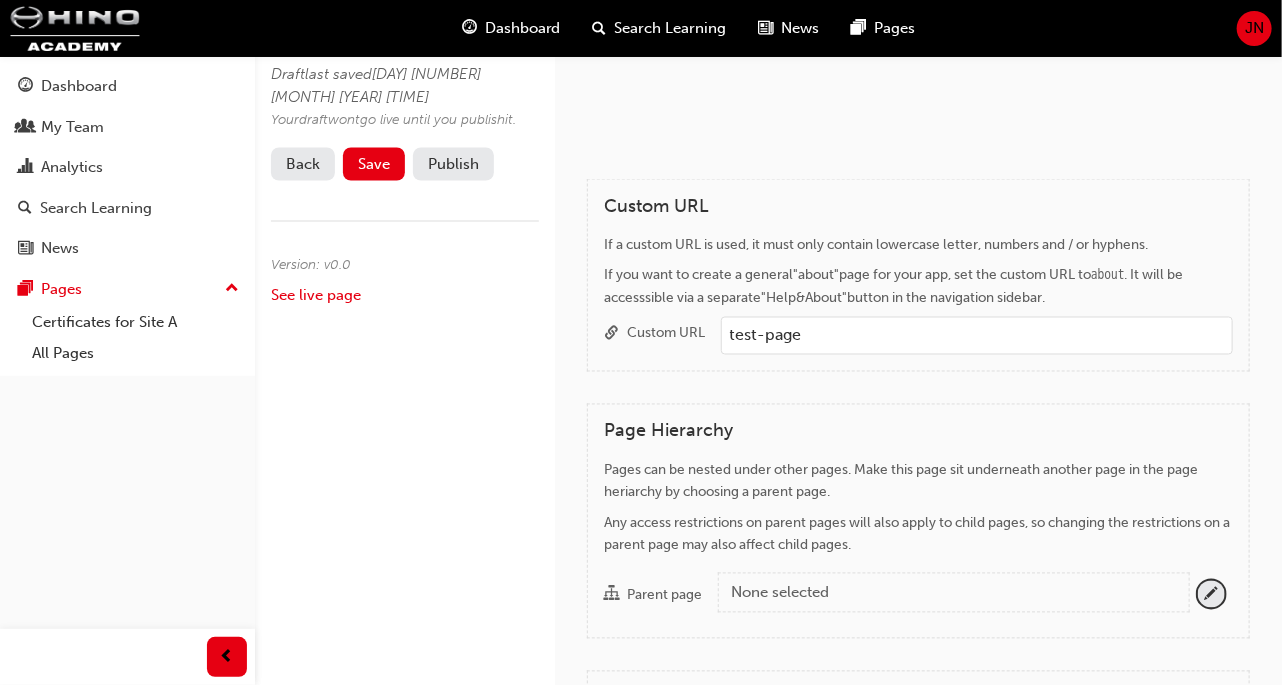 type on "test-page" 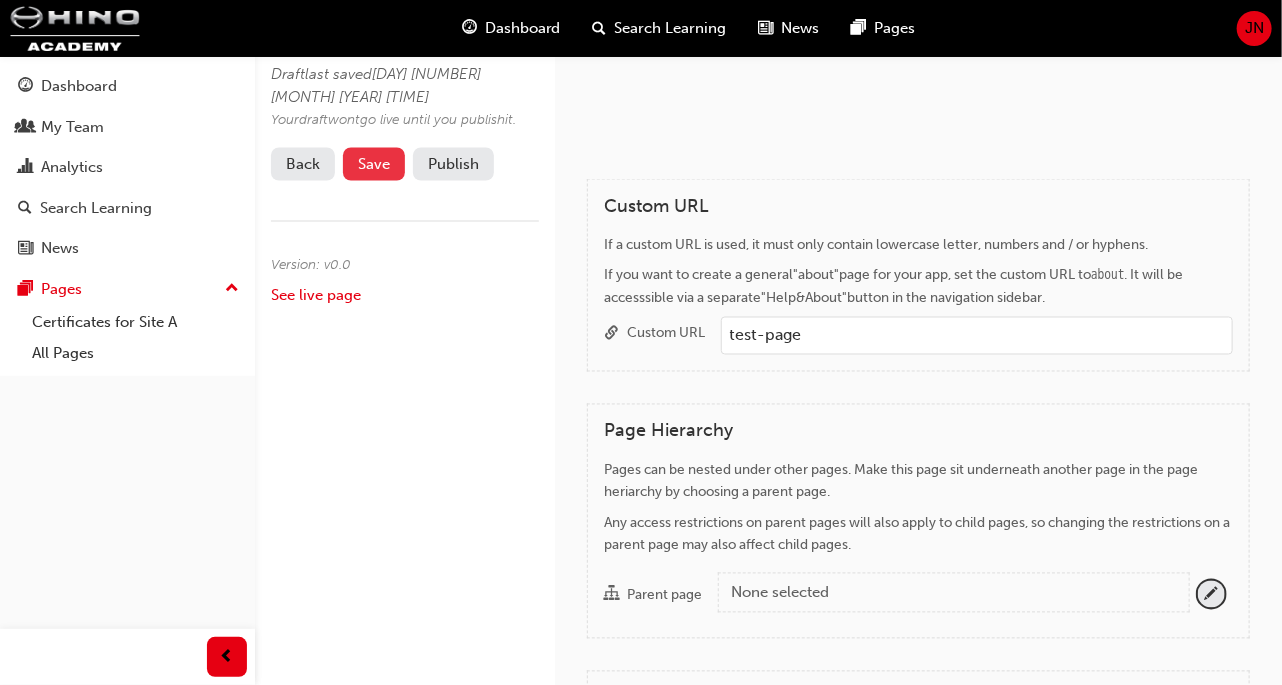 click on "Save" at bounding box center [374, 164] 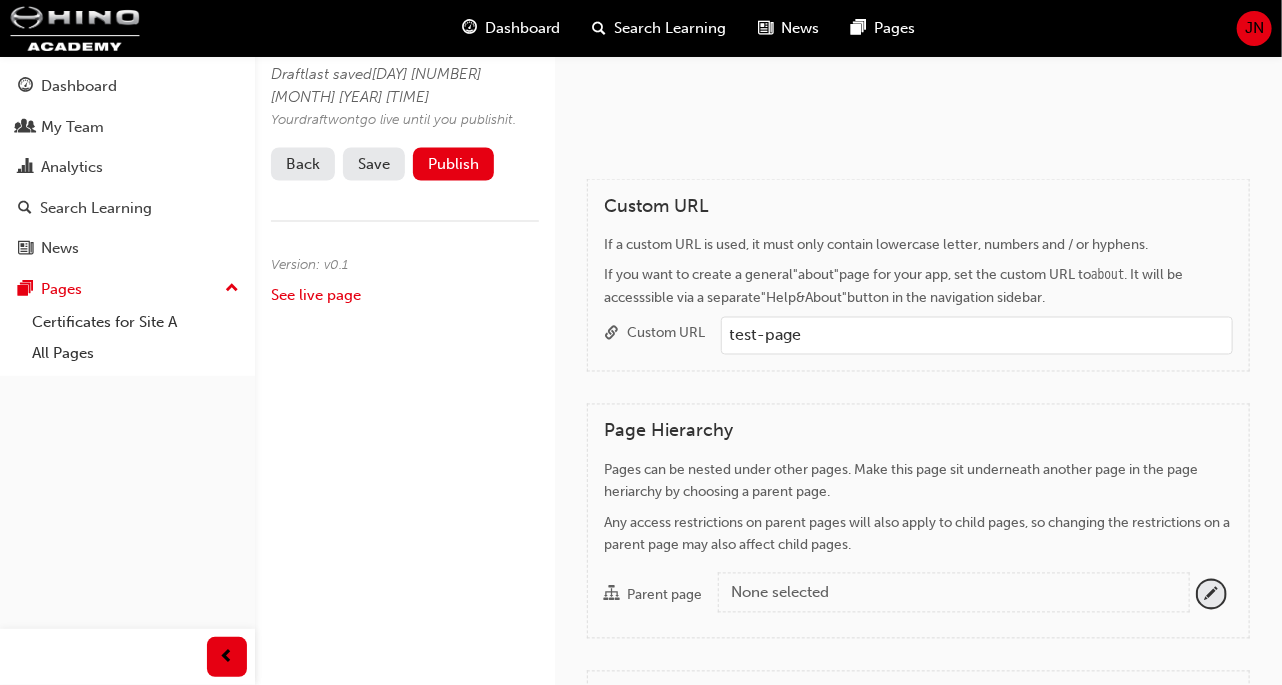 click on "Back Save Publish" at bounding box center (382, 164) 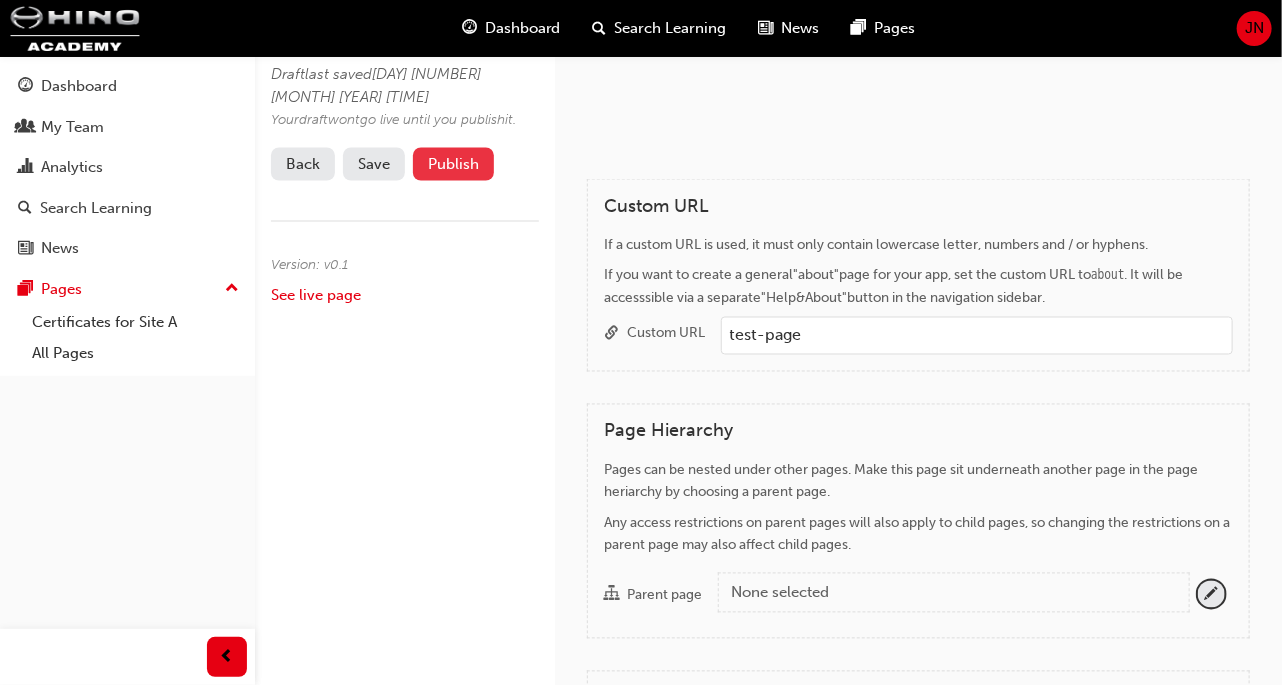 click on "Publish" at bounding box center [453, 164] 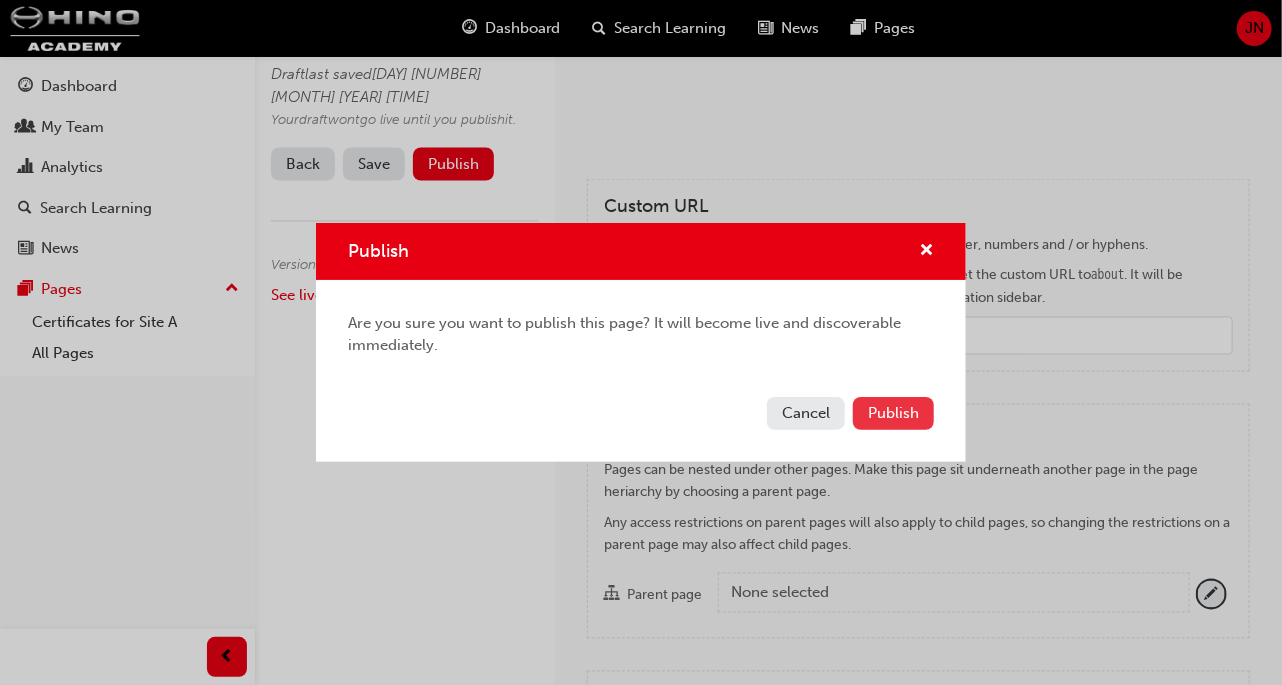 click on "Publish" at bounding box center [893, 413] 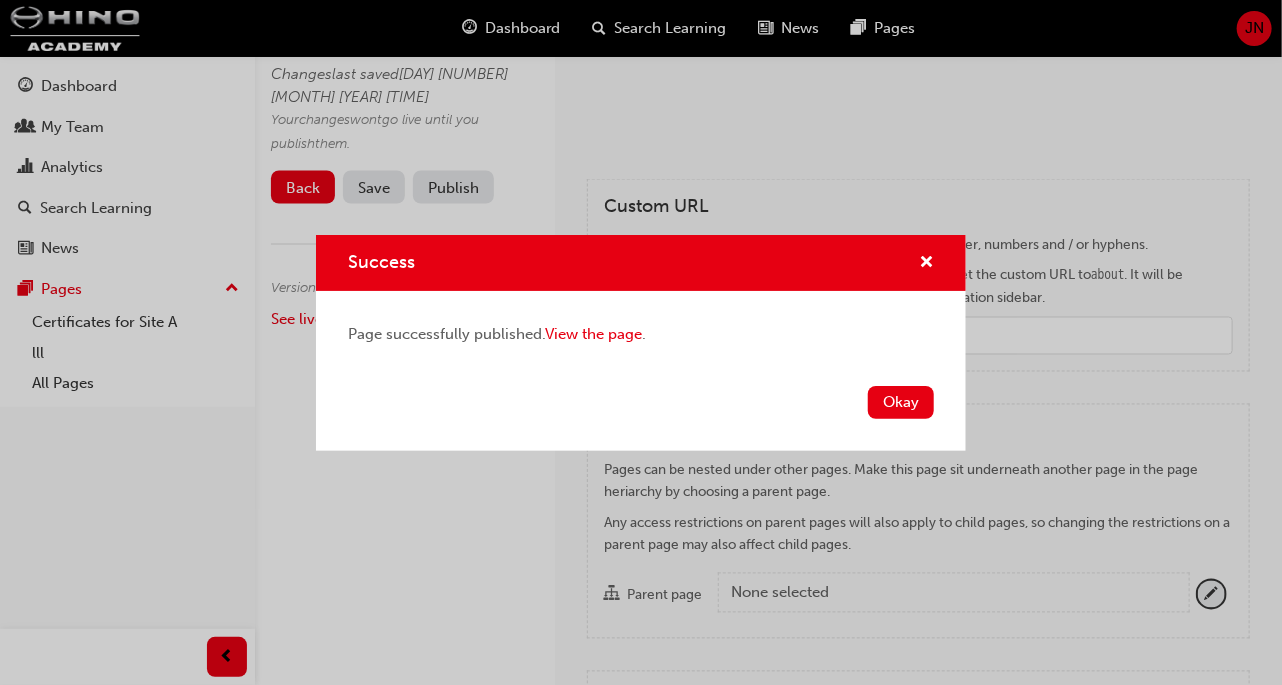 click on "Okay" at bounding box center (901, 402) 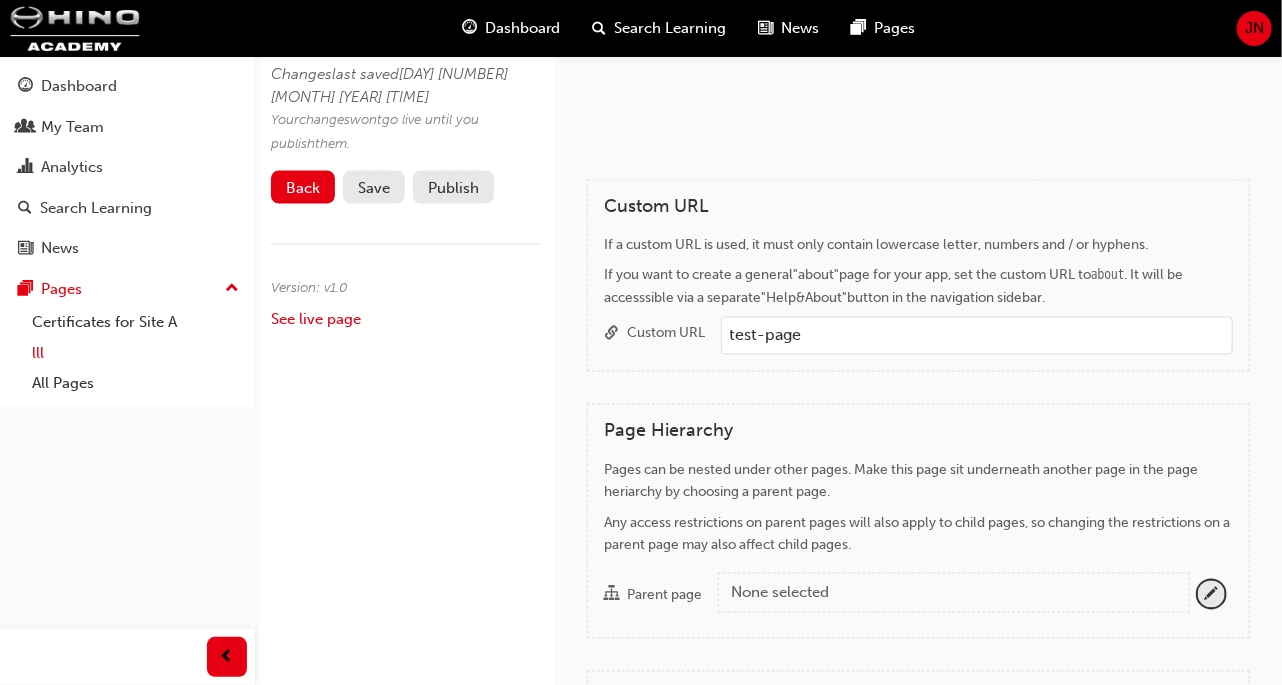 click on "lll" at bounding box center (135, 353) 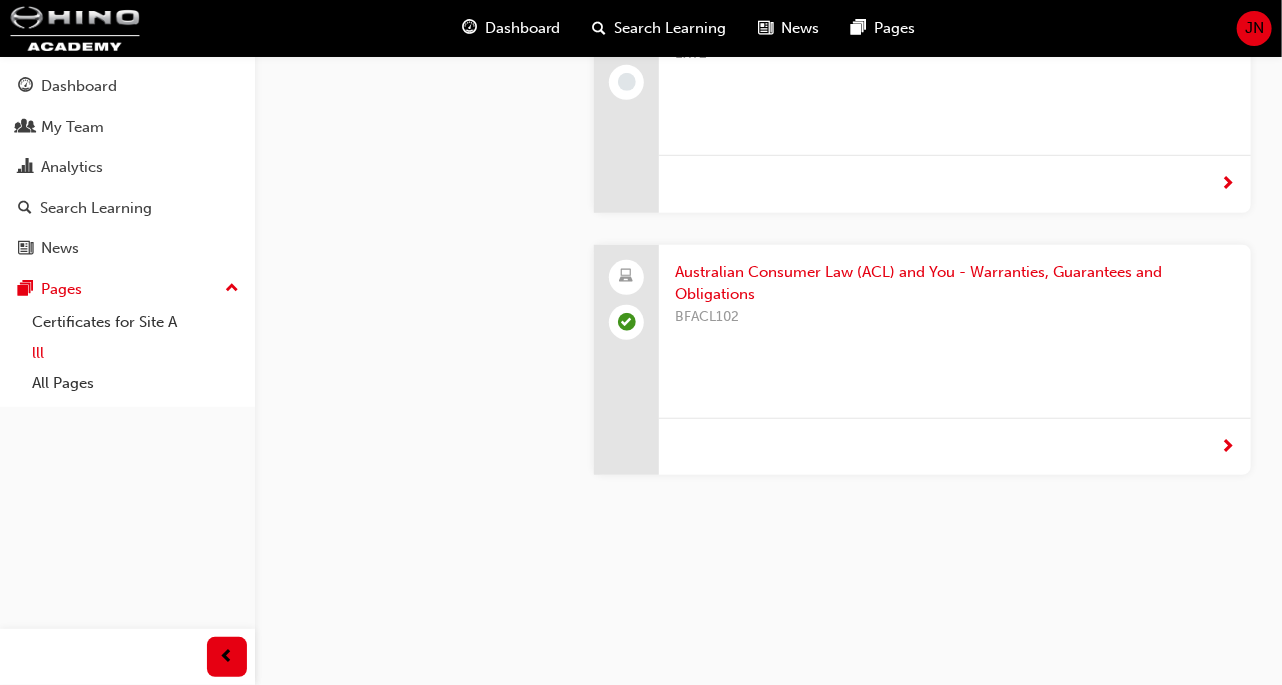 scroll, scrollTop: 498, scrollLeft: 0, axis: vertical 